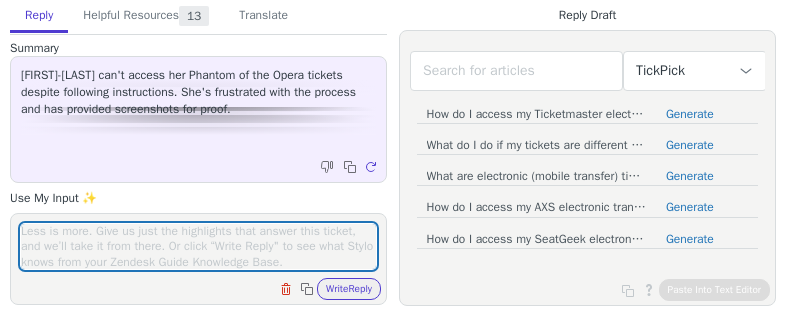 scroll, scrollTop: 0, scrollLeft: 0, axis: both 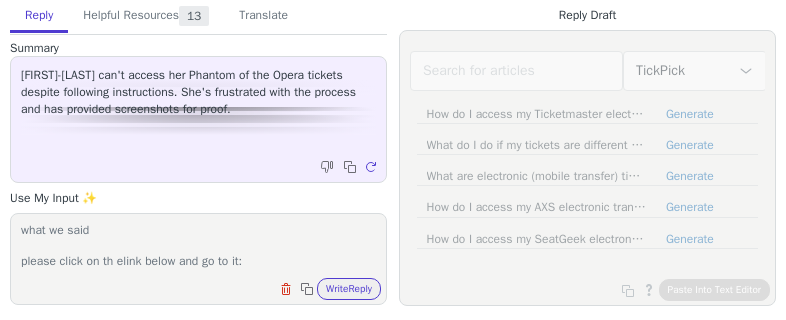 click on "hello there
[FIRST] [LAST], escalations supervisor here
you are signed into the ticketmaster app, which is different than what we said
please click on th elink below and go to it:" at bounding box center [198, 246] 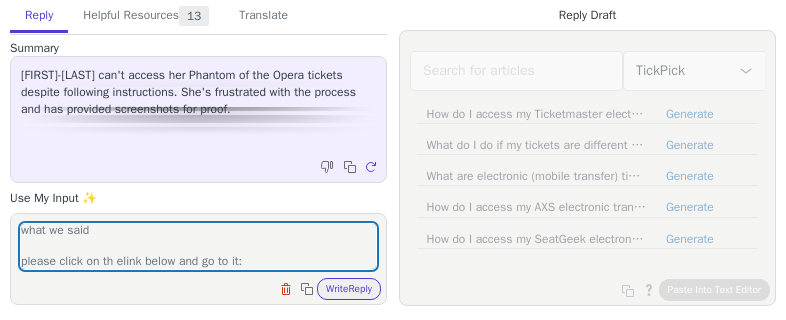 click on "Clear field Copy to clipboard Write  Reply" at bounding box center (208, 287) 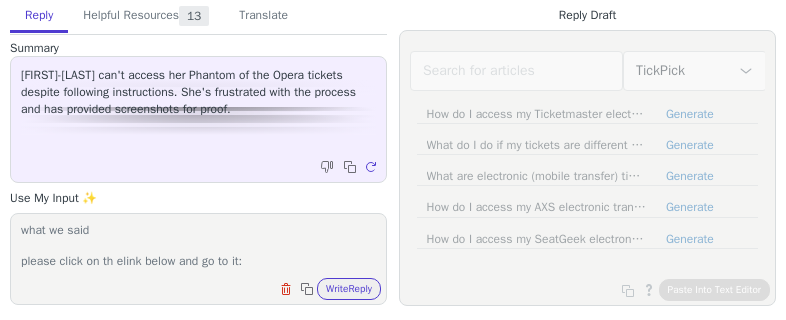 click on "hello there
[FIRST] [LAST], escalations supervisor here
you are signed into the ticketmaster app, which is different than what we said
please click on th elink below and go to it:" at bounding box center [198, 246] 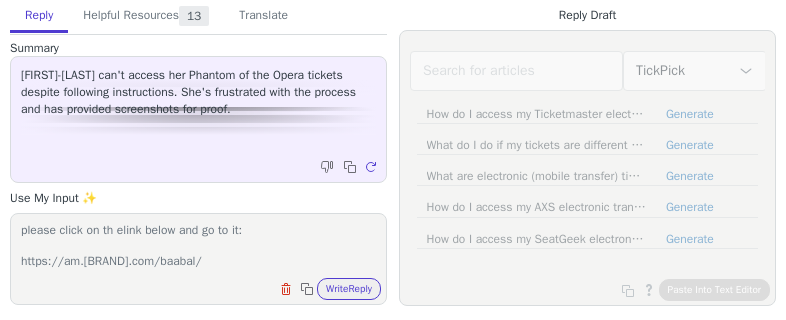 scroll, scrollTop: 140, scrollLeft: 0, axis: vertical 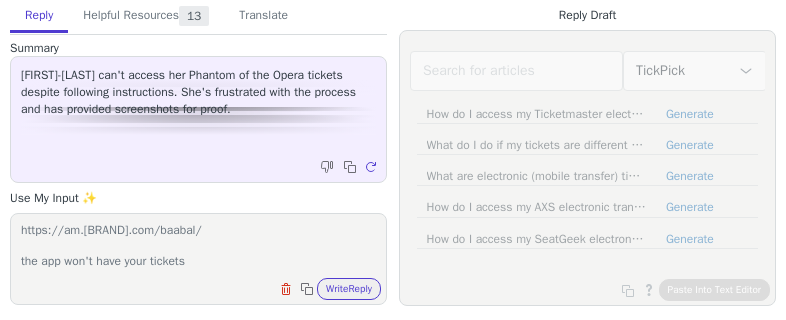 type on "hello there
[NAME], escalations supervisor here
you are signed into the ticketmaster app, which is different than what we said
please click on th elink below and go to it:
https://am.[BRAND].com/baabal/
the app won't have your tickets" 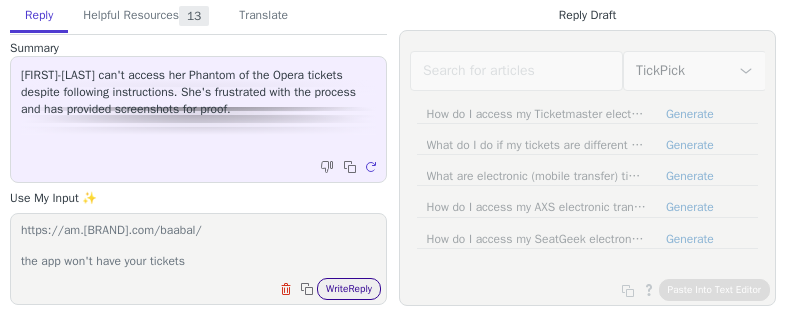 click on "Write  Reply" at bounding box center (349, 289) 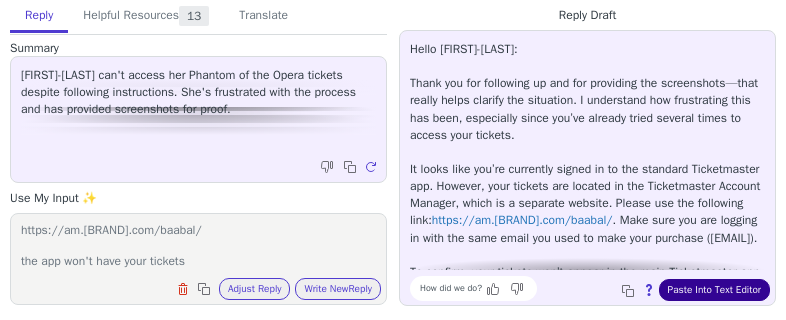 click on "Paste Into Text Editor" at bounding box center [714, 290] 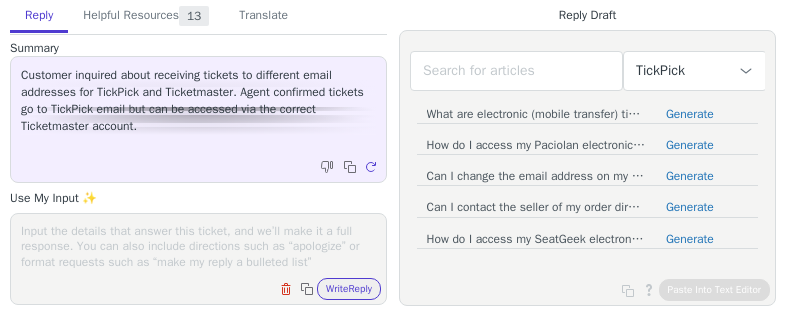 scroll, scrollTop: 0, scrollLeft: 0, axis: both 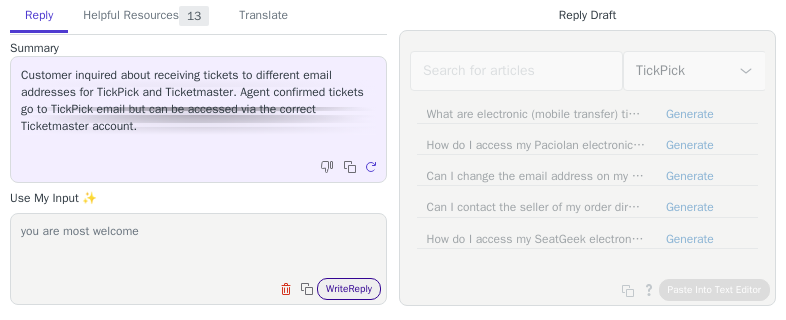 type on "you are most welcome" 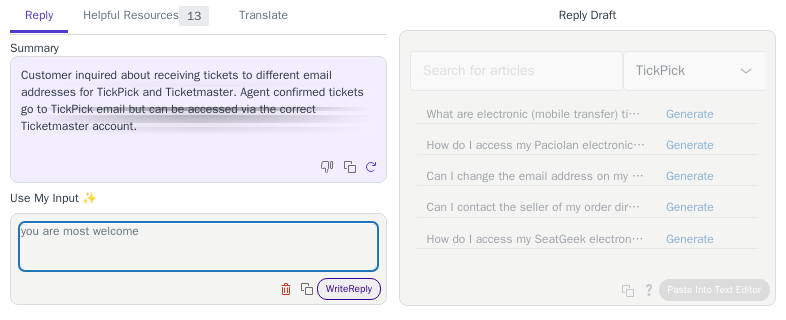 click on "Write  Reply" at bounding box center [349, 289] 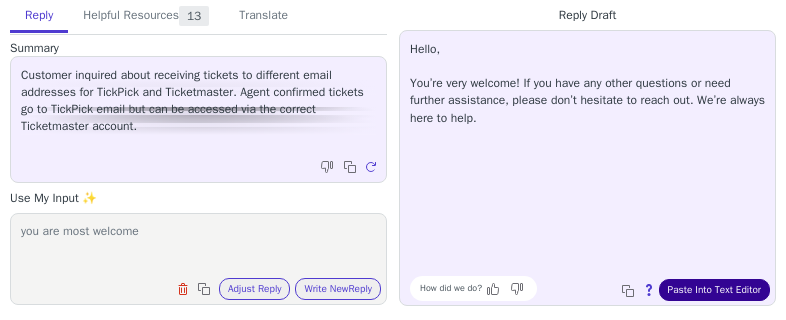 click on "Paste Into Text Editor" at bounding box center [714, 290] 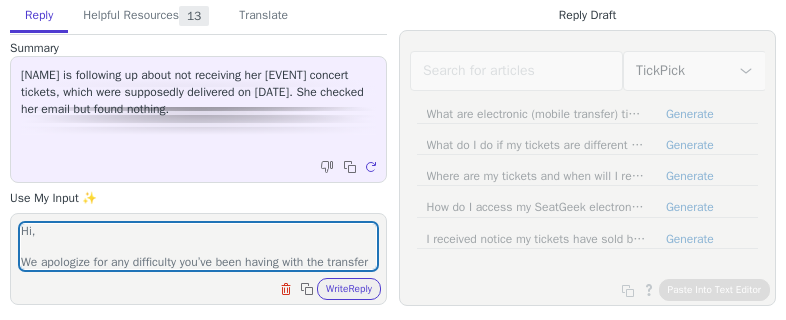 scroll, scrollTop: 0, scrollLeft: 0, axis: both 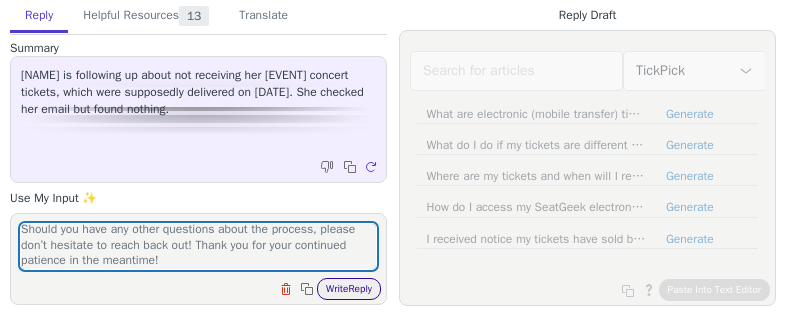 type on "Hi,
We apologize for any difficulty you’ve been having with the transfer system, but thank you for reaching out to us! We will be following up with your seller now with a Re-transfer Request in order to get those tickets resent to you as soon as possible.
That being said, please keep in mind that this is a manual process so it can take a little bit of time for this request to be honored. Once the seller cancels the original transfer, it is not uncommon for our buyers to receive a “Transfer Cancelation” email, but please don’t let this alarm you! This is a sign that your seller is processing the re-transfer by canceling the first one and you should have another claim email shortly.
Should you have any other questions about the process, please don’t hesitate to reach back out! Thank you for your continued patience in the meantime!" 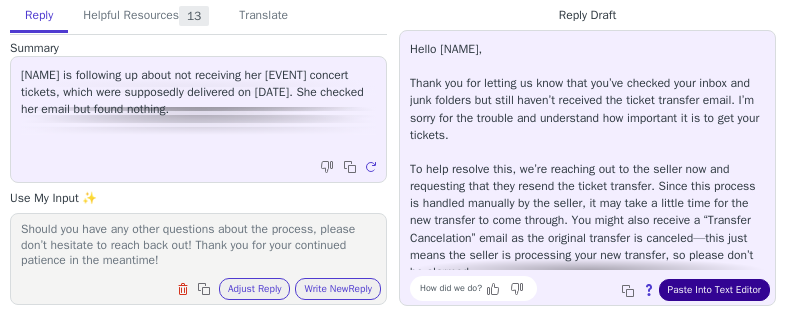 click on "Paste Into Text Editor" at bounding box center (714, 290) 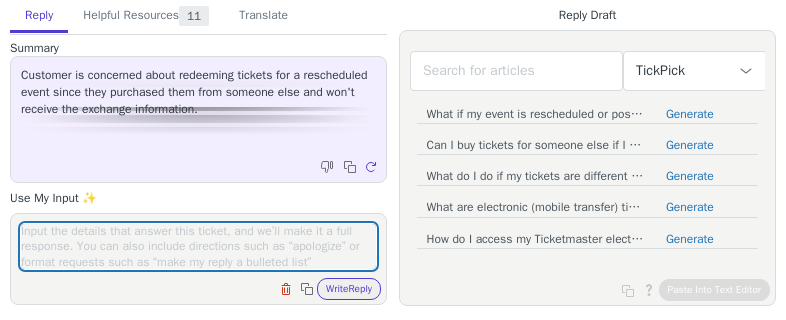 scroll, scrollTop: 0, scrollLeft: 0, axis: both 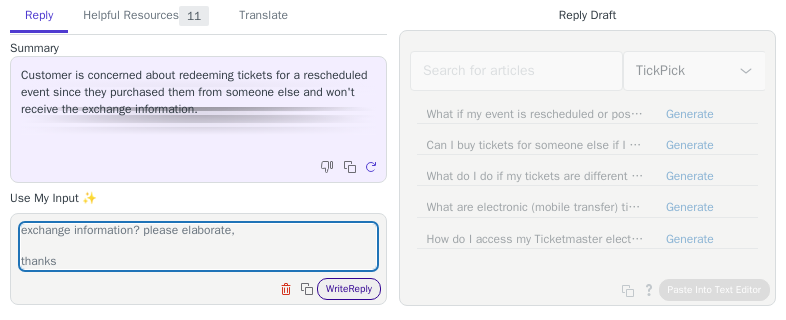 type on "exchange information? please elaborate,
thanks" 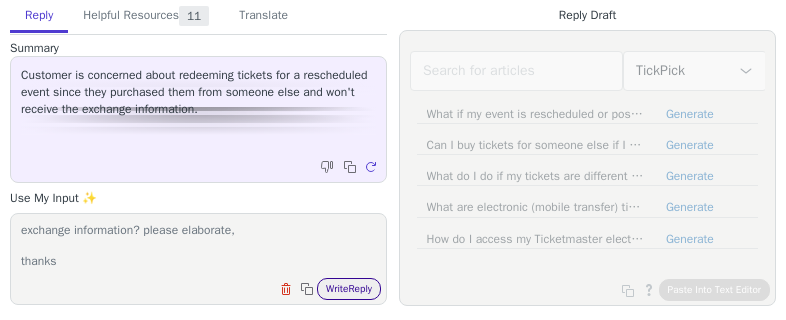click on "Write  Reply" at bounding box center [349, 289] 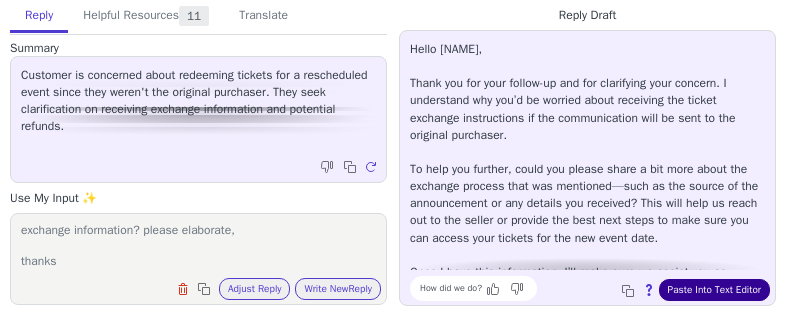 click on "Paste Into Text Editor" at bounding box center [714, 290] 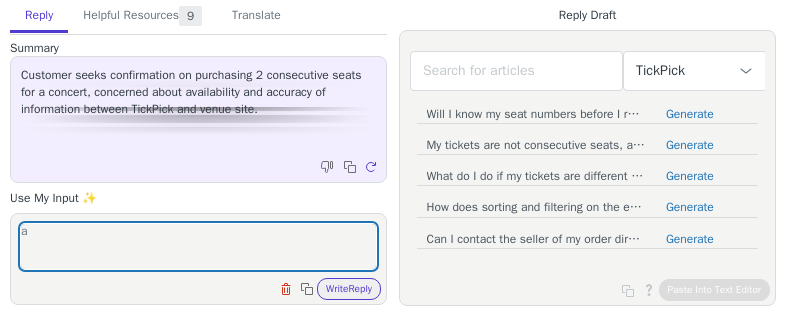 scroll, scrollTop: 0, scrollLeft: 0, axis: both 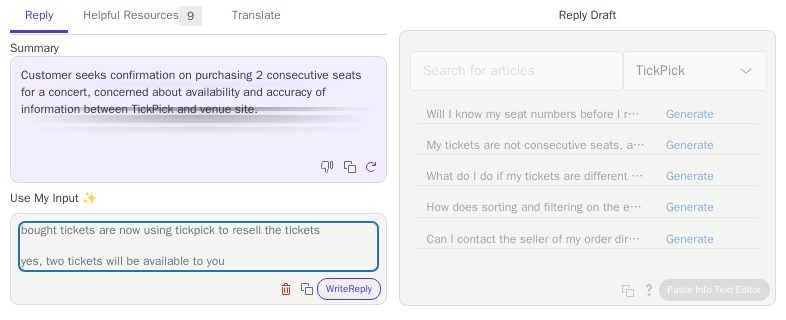 type on "advise we are a secondary marketplace so people who already bought tickets are now using tickpick to resell the tickets
yes, two tickets will be available to you" 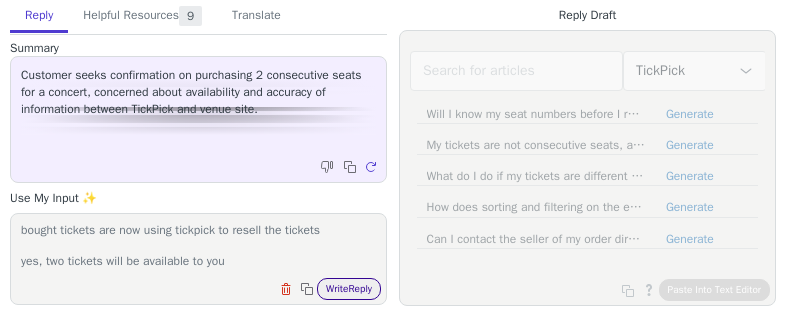click on "Write  Reply" at bounding box center [349, 289] 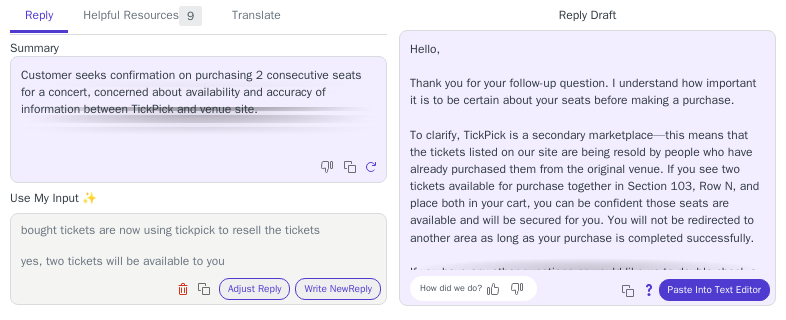 click on "Hello, Thank you for your follow-up question. I understand how important it is to be certain about your seats before making a purchase. To clarify, TickPick is a secondary marketplace—this means that the tickets listed on our site are being resold by people who have already purchased them from the original venue. If you see two tickets available for purchase together in Section 103, Row N, and place both in your cart, you can be confident those seats are available and will be secured for you. You will not be redirected to another area as long as your purchase is completed successfully. If you have any other questions or would like us to double-check a specific listing, please let us know. We’re here to help! How did we do? Copy to clipboard About this reply Paste Into Text Editor" at bounding box center [587, 168] 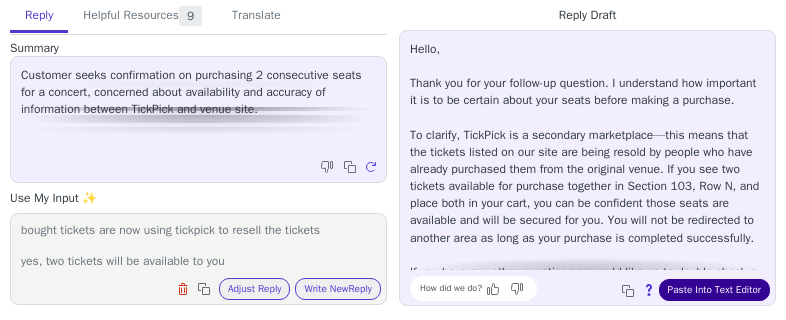 click on "Paste Into Text Editor" at bounding box center [714, 290] 